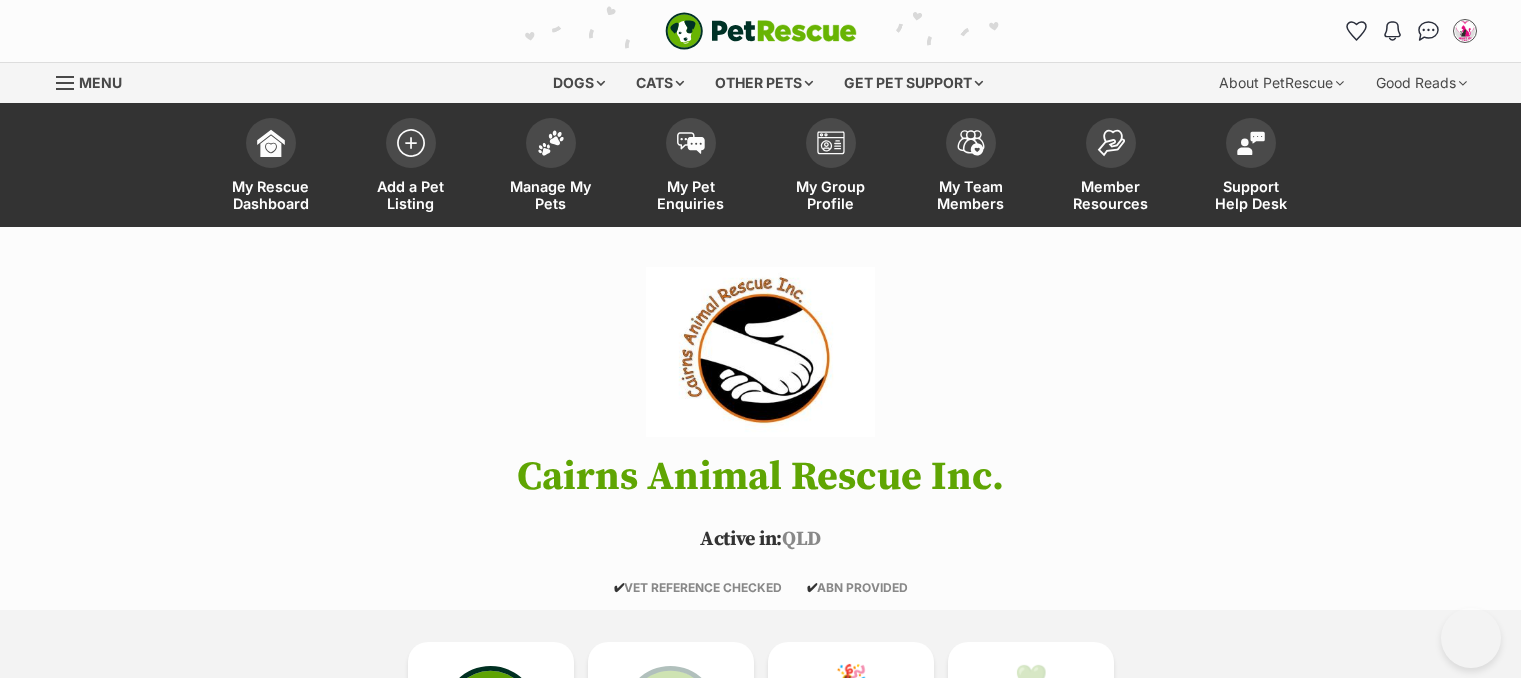 scroll, scrollTop: 0, scrollLeft: 0, axis: both 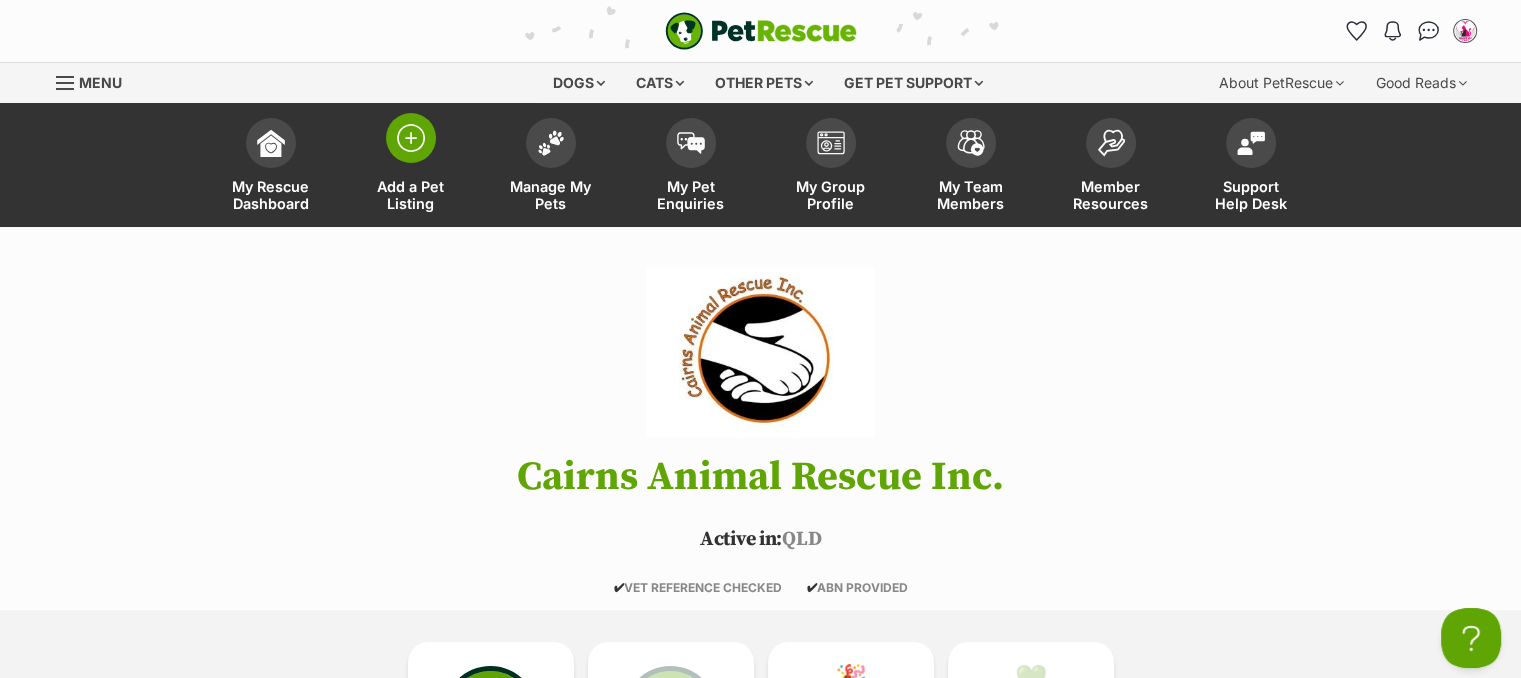 click on "Add a Pet Listing" at bounding box center (411, 195) 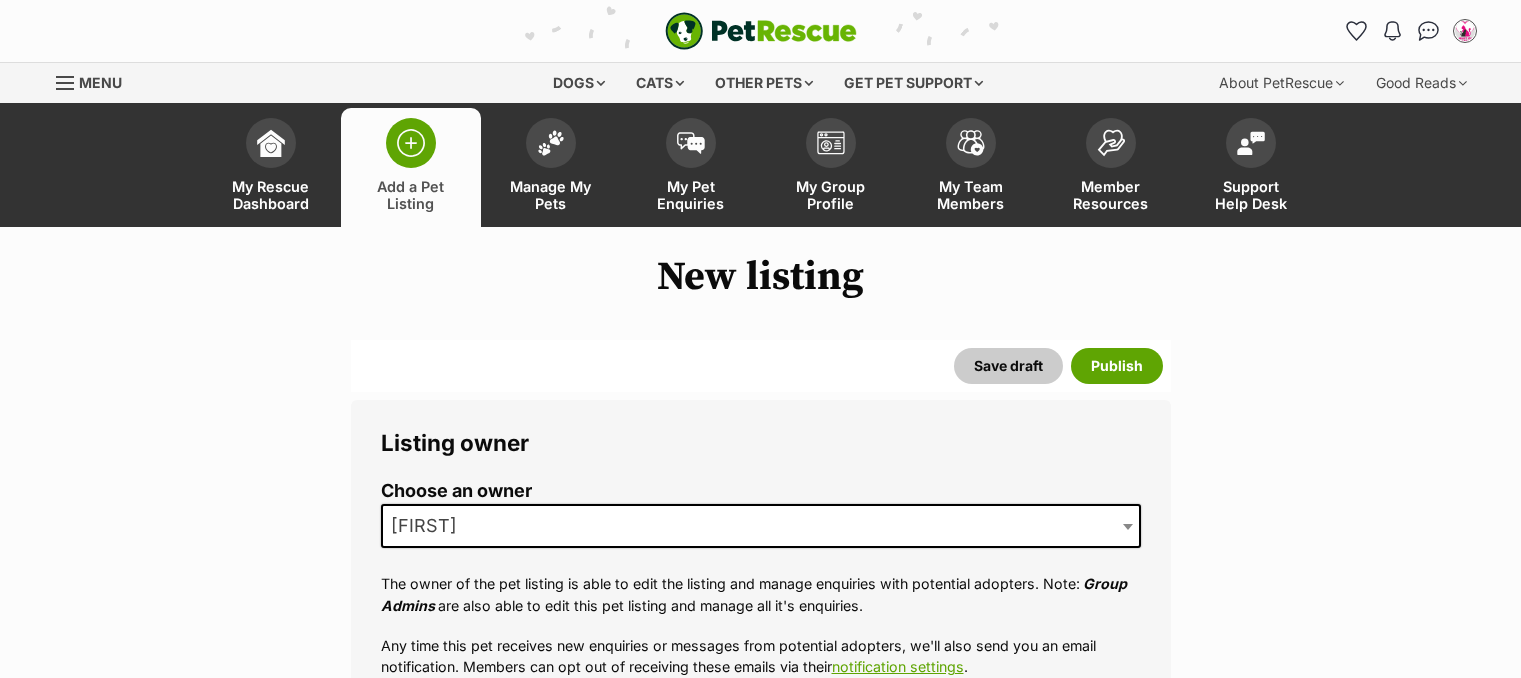 scroll, scrollTop: 0, scrollLeft: 0, axis: both 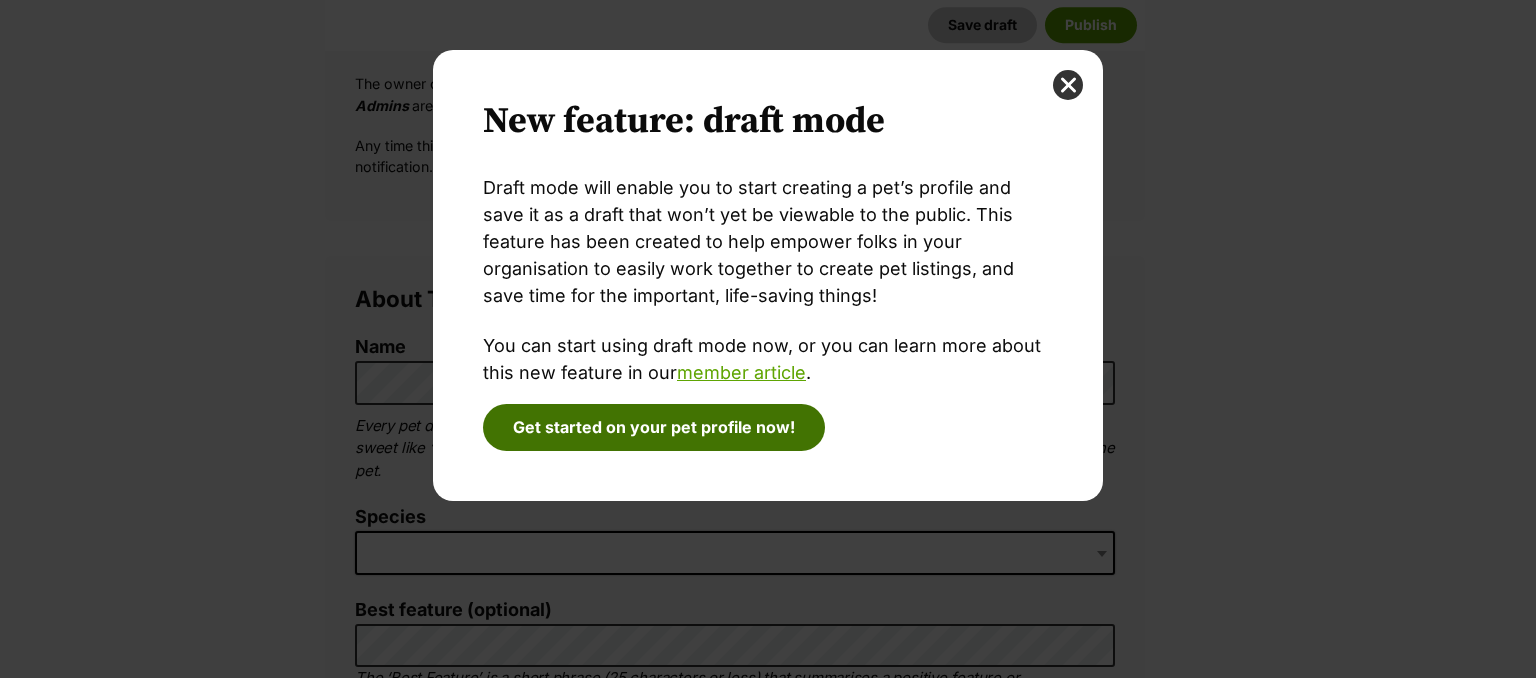 click on "Get started on your pet profile now!" at bounding box center (654, 427) 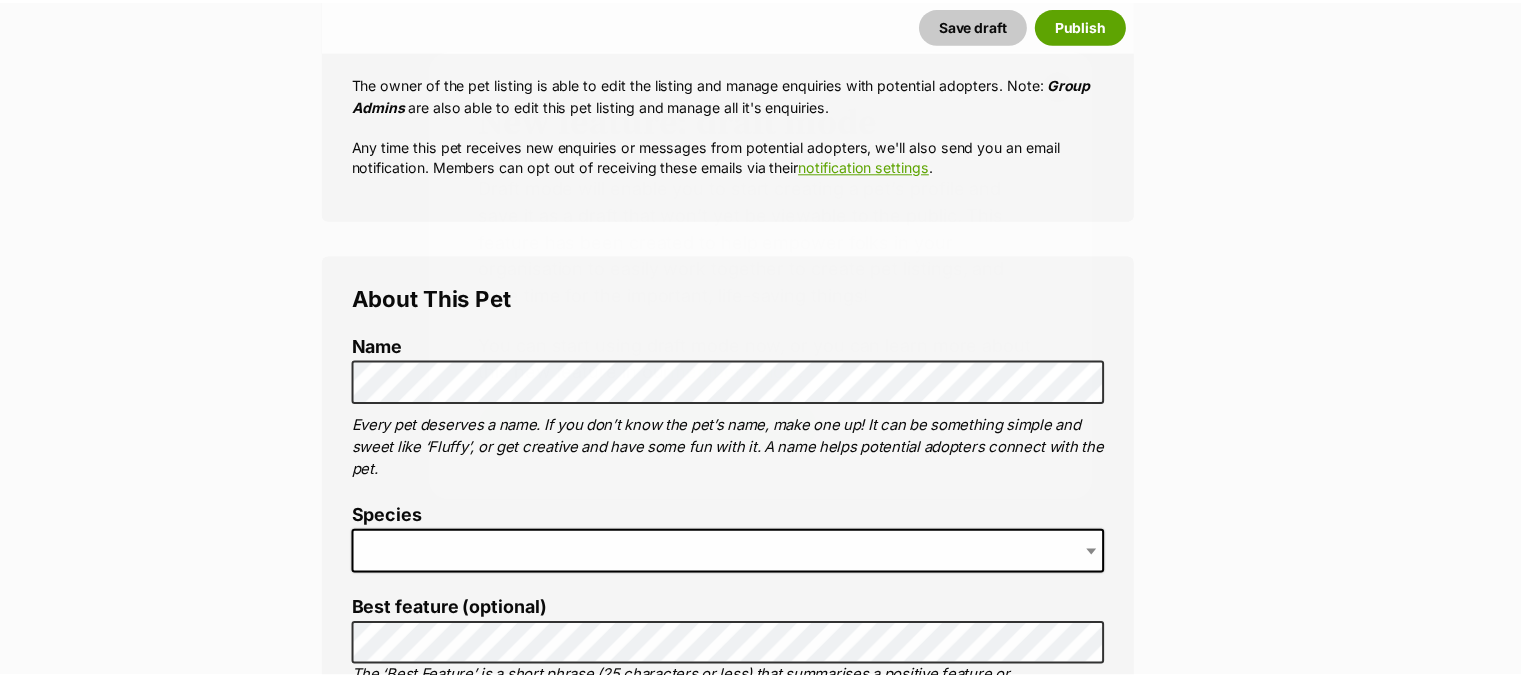 scroll, scrollTop: 500, scrollLeft: 0, axis: vertical 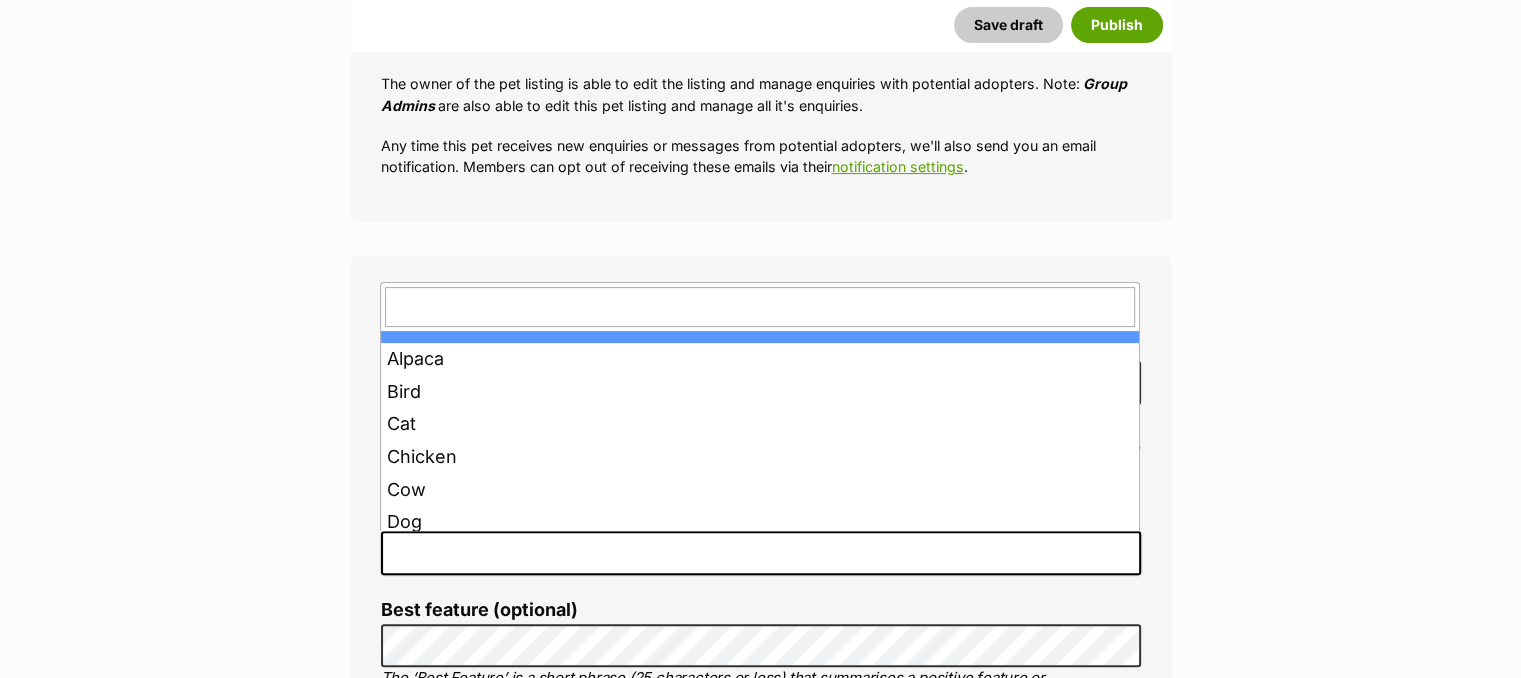 click at bounding box center [761, 553] 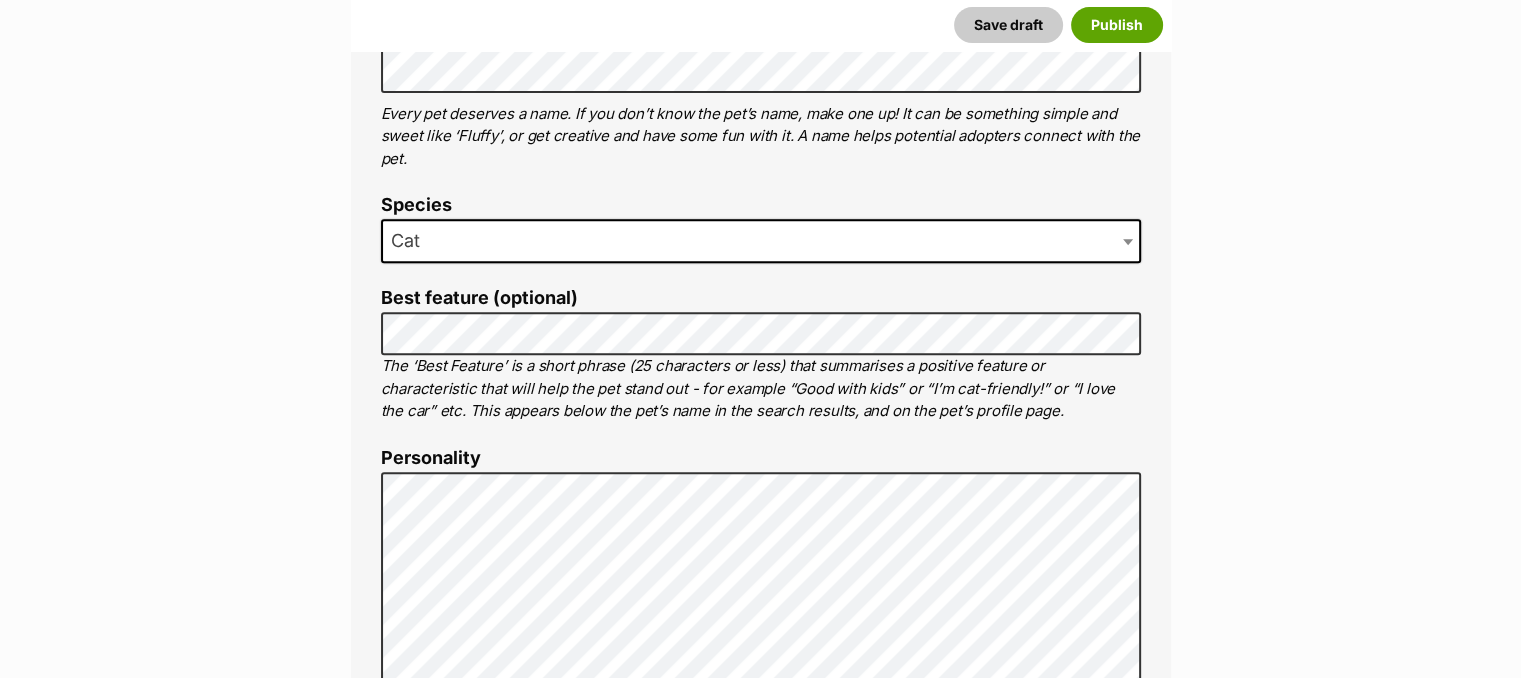 scroll, scrollTop: 900, scrollLeft: 0, axis: vertical 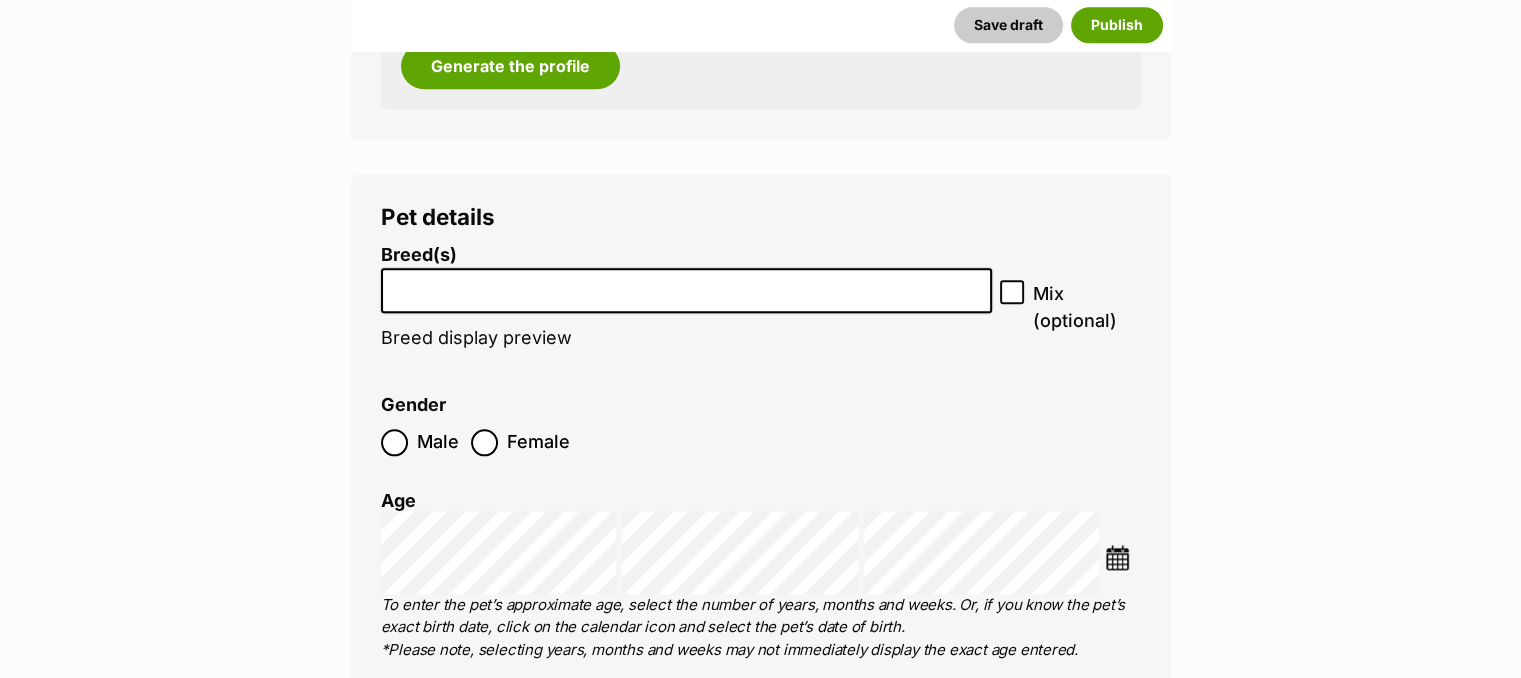 click at bounding box center (687, 290) 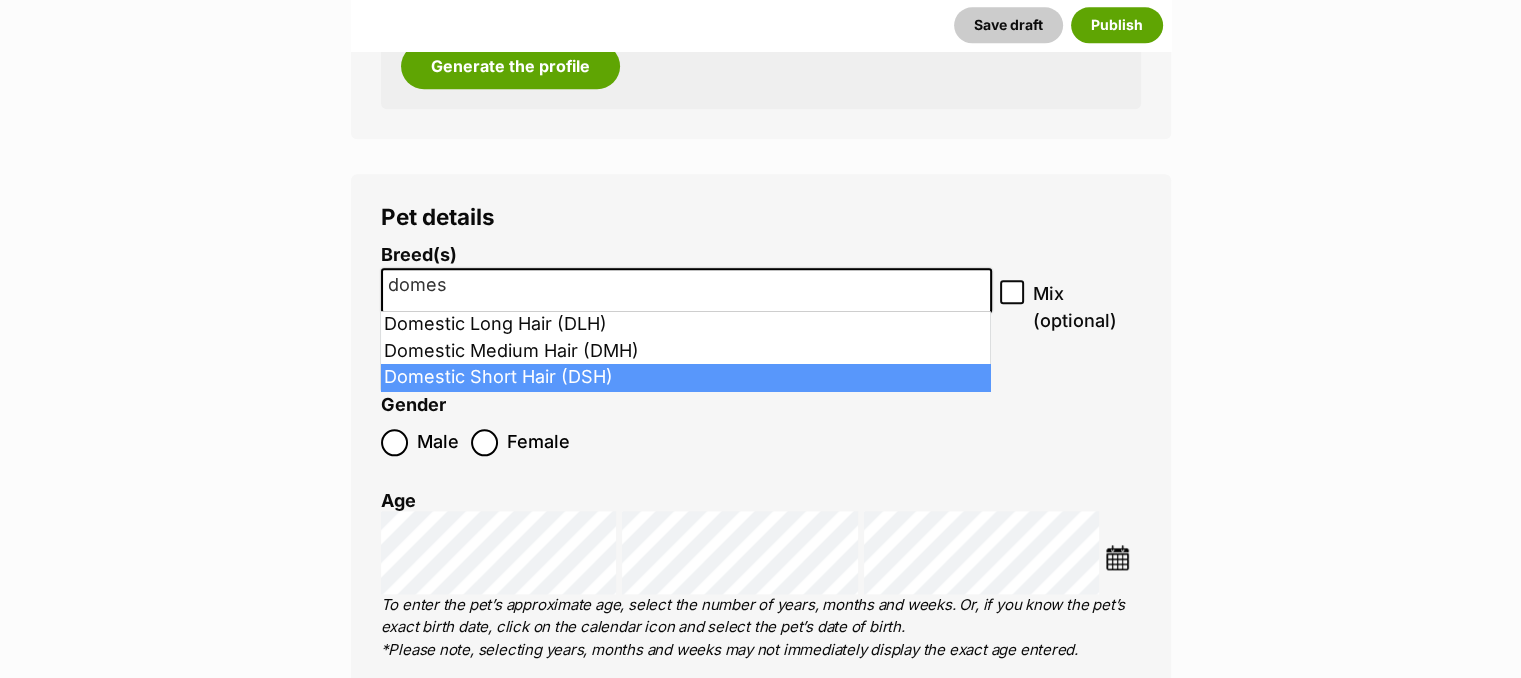 type on "domes" 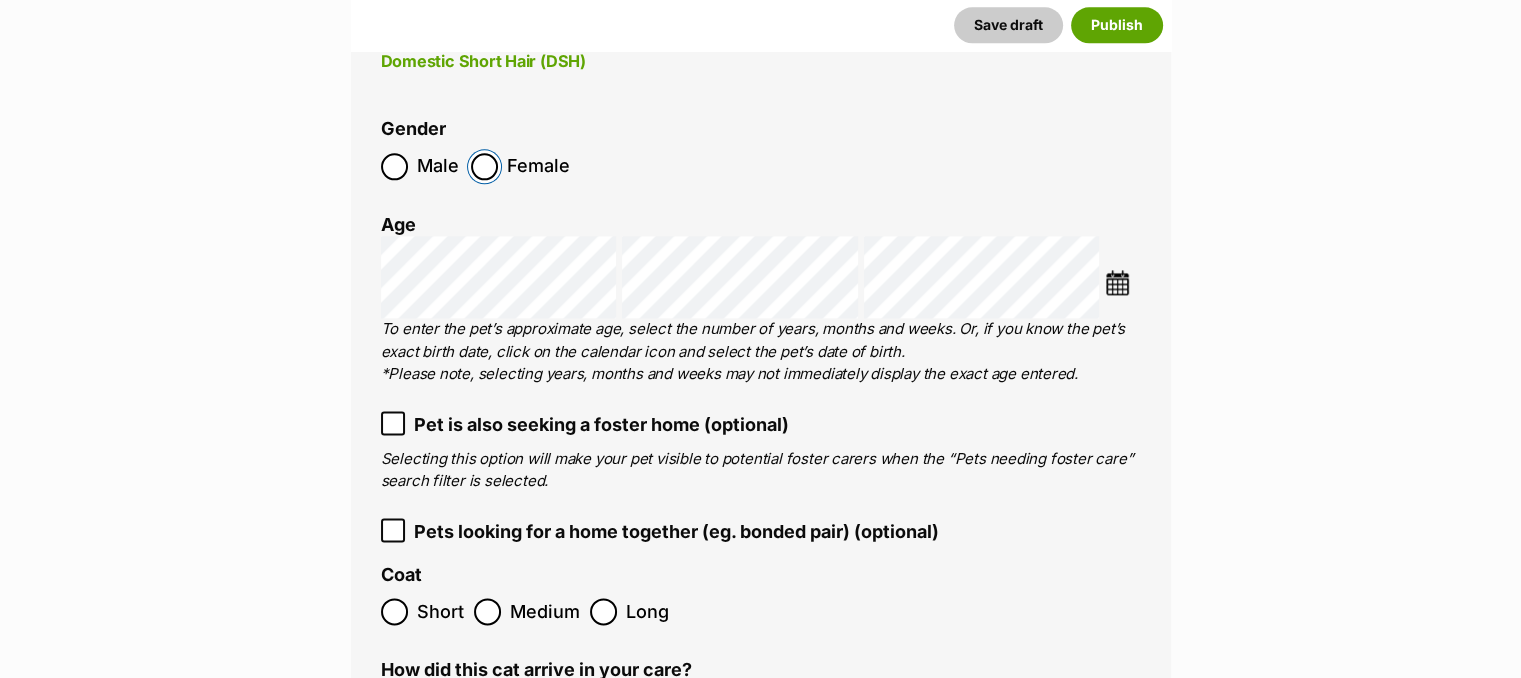 scroll, scrollTop: 2690, scrollLeft: 0, axis: vertical 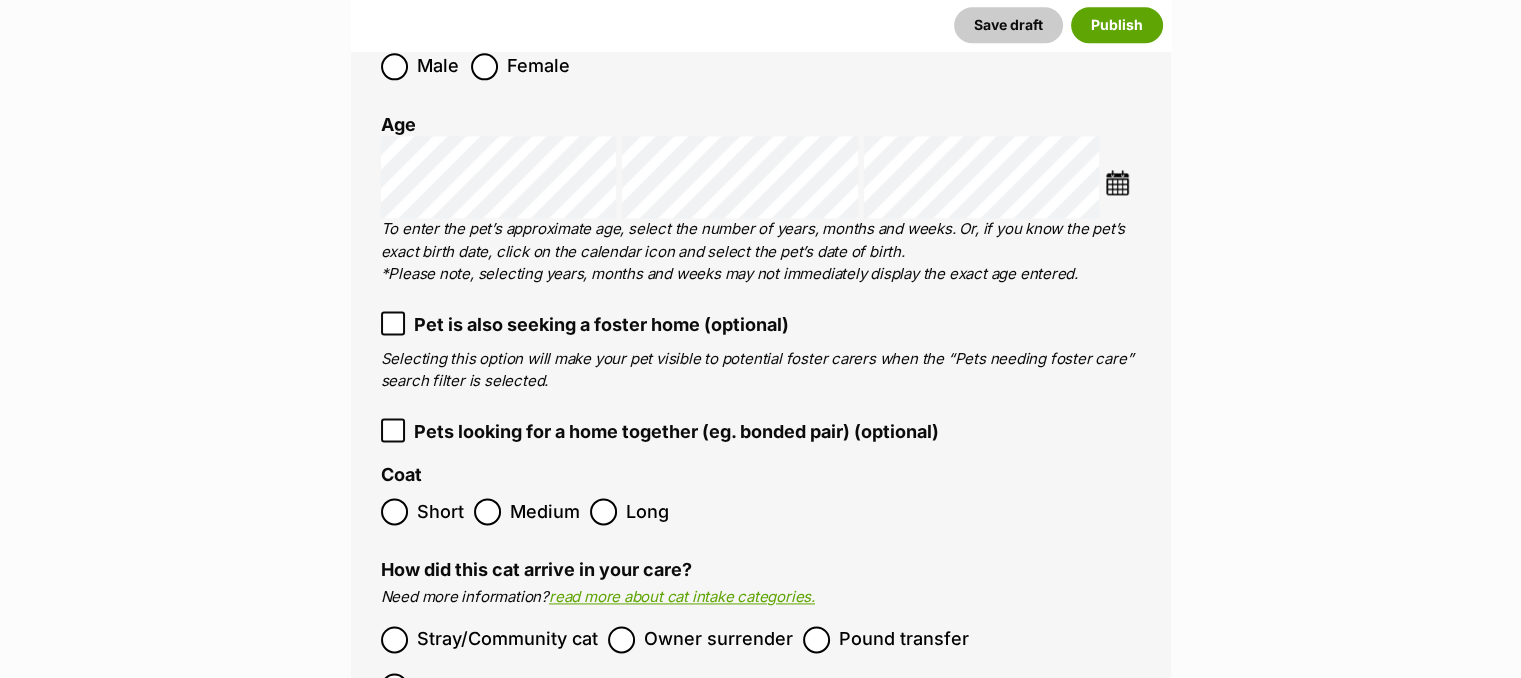 click at bounding box center [1117, 182] 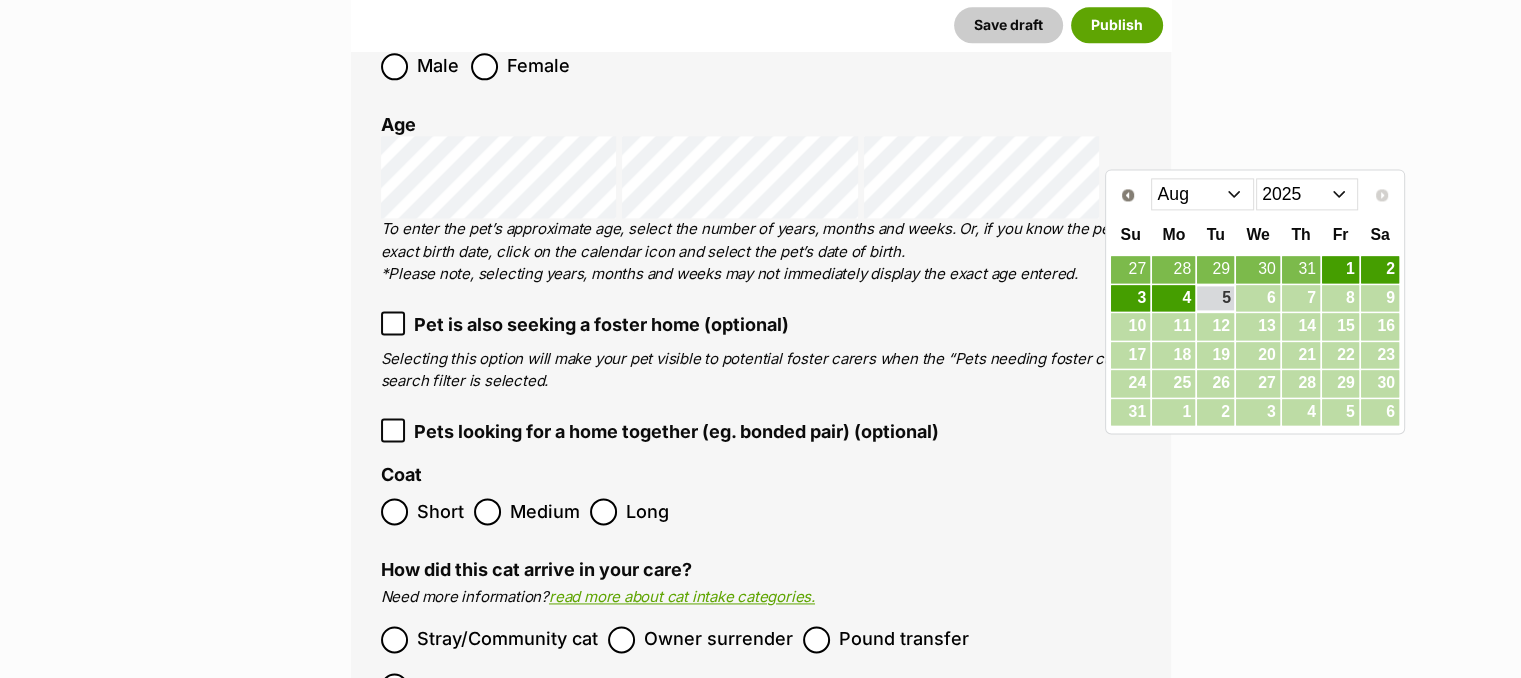 click on "2015 2016 2017 2018 2019 2020 2021 2022 2023 2024 2025" at bounding box center (1307, 194) 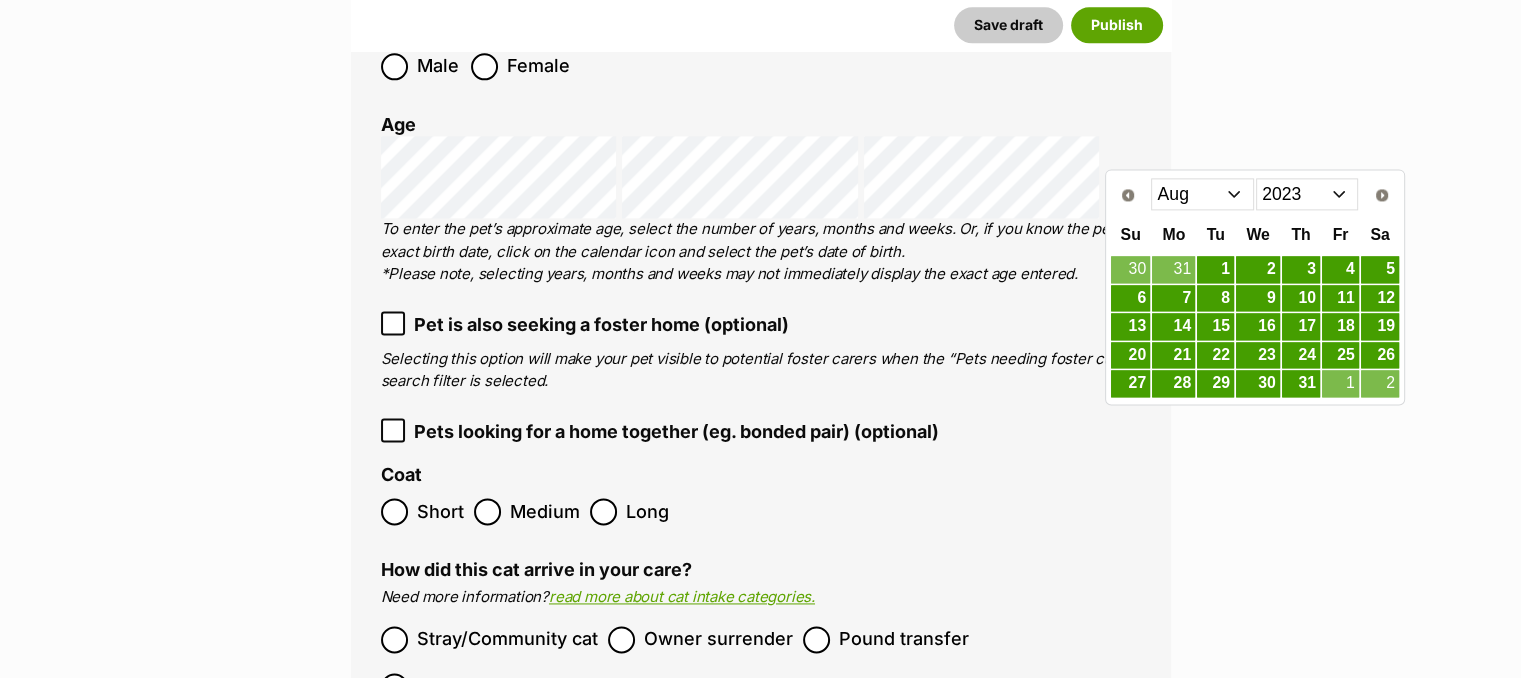 click on "Jan Feb Mar Apr May Jun Jul Aug Sep Oct Nov Dec" at bounding box center [1202, 194] 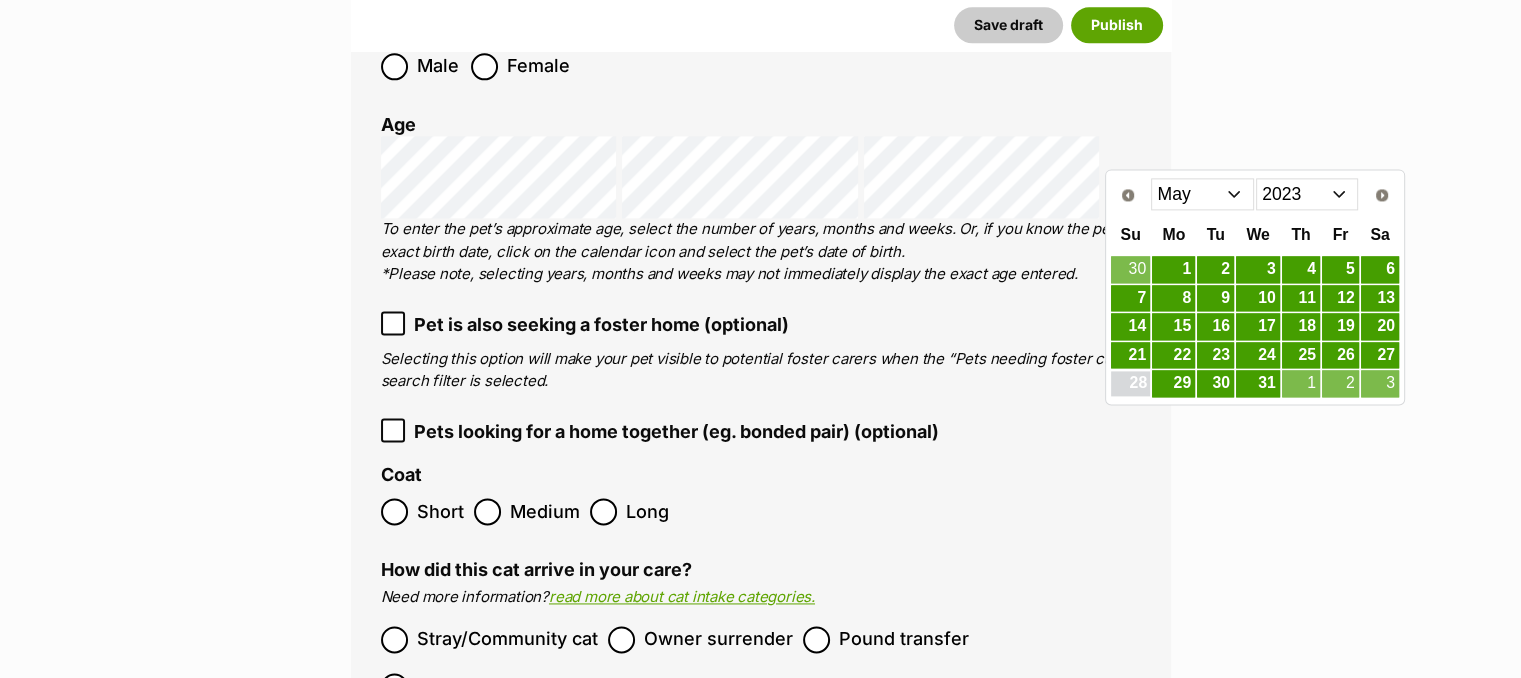 click on "28" at bounding box center (1130, 383) 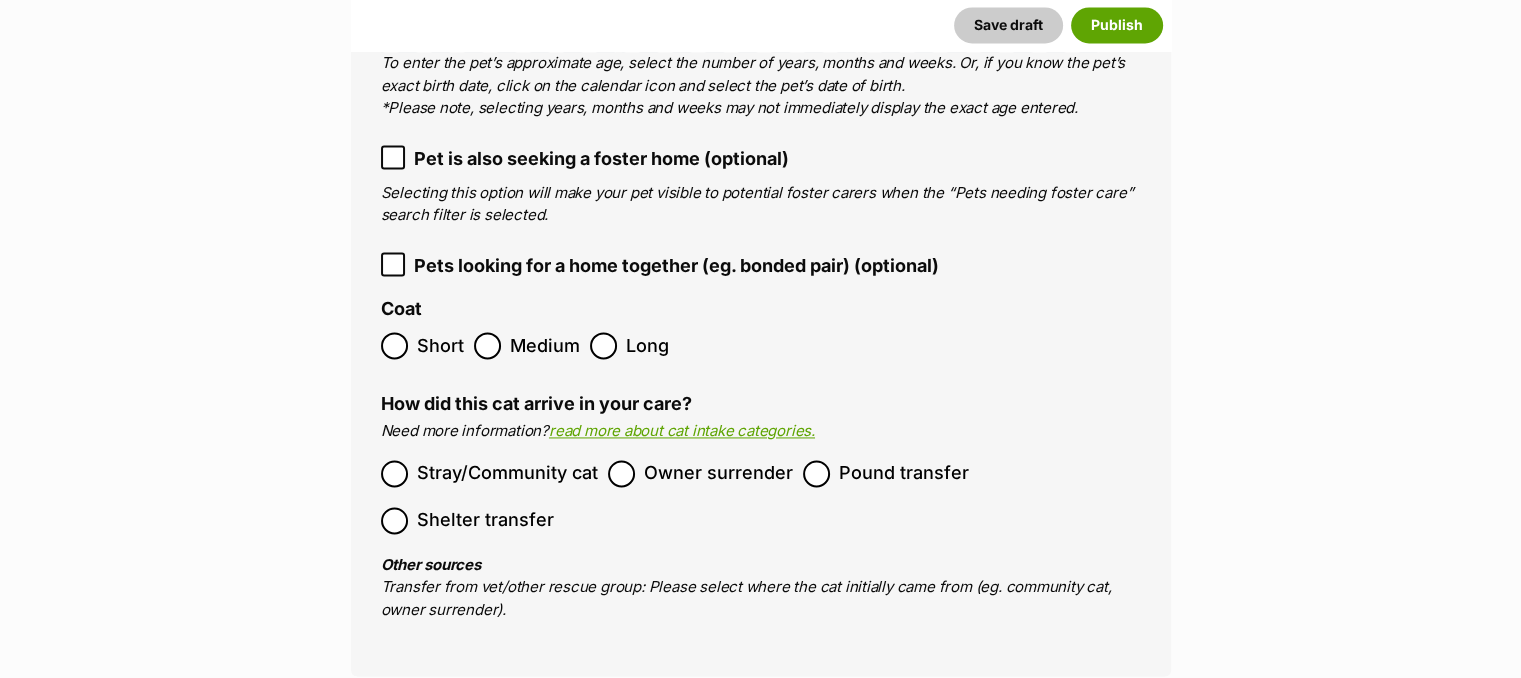 scroll, scrollTop: 2890, scrollLeft: 0, axis: vertical 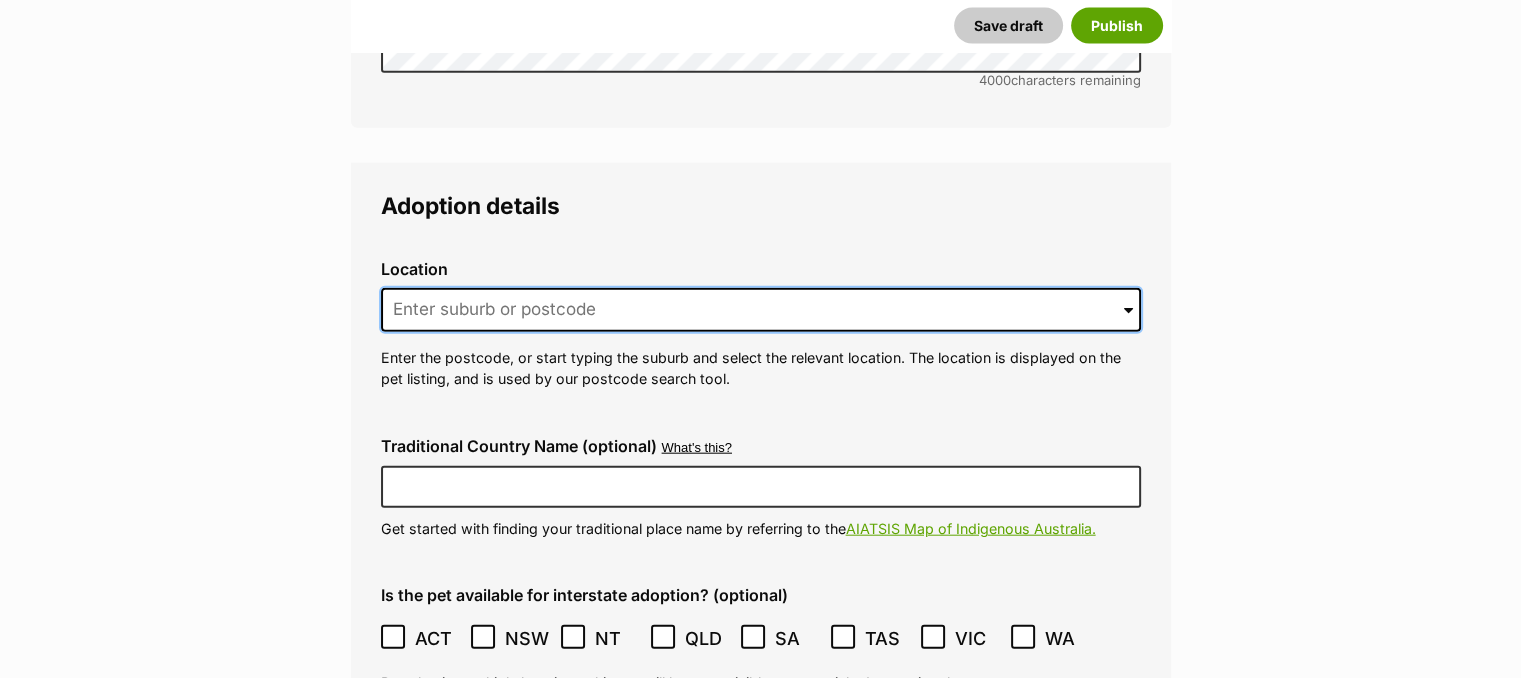 click at bounding box center (761, 310) 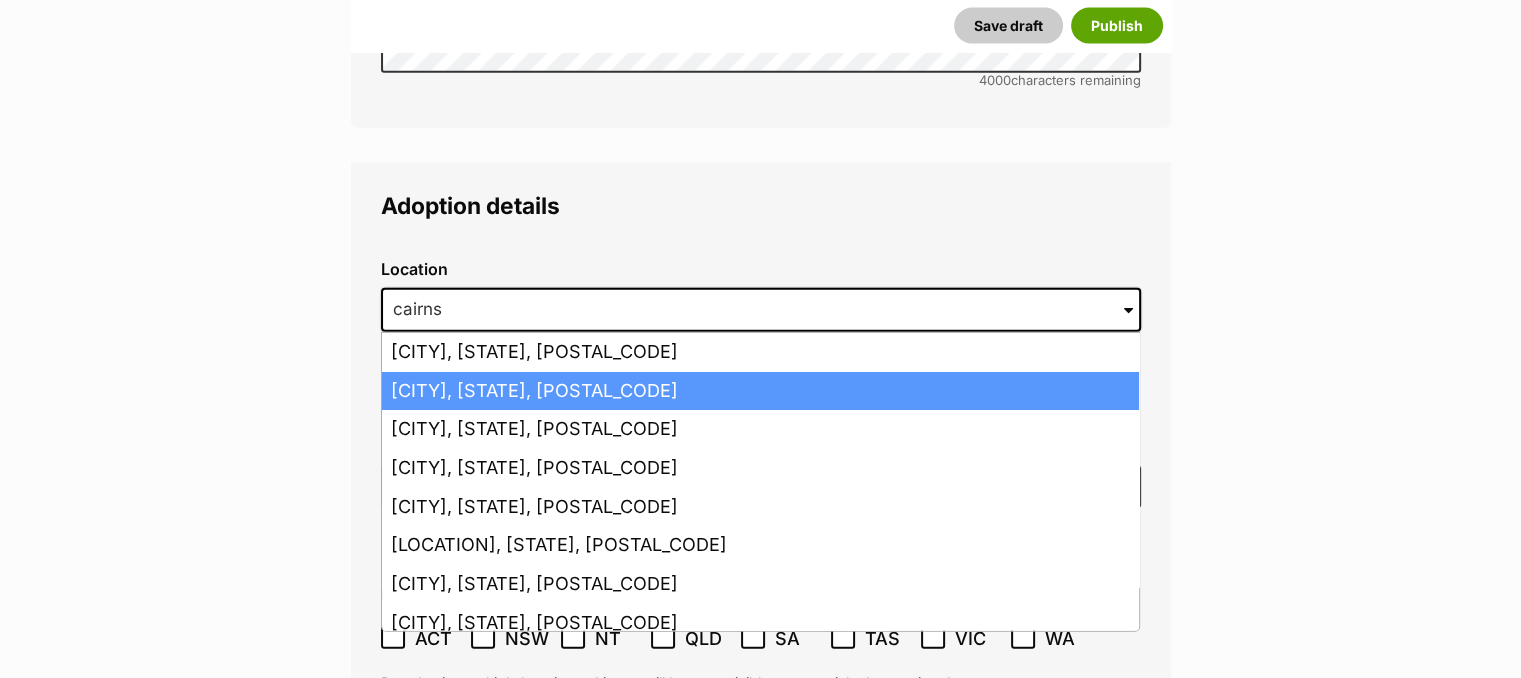 click on "Cairns, Queensland, 4870" at bounding box center [760, 391] 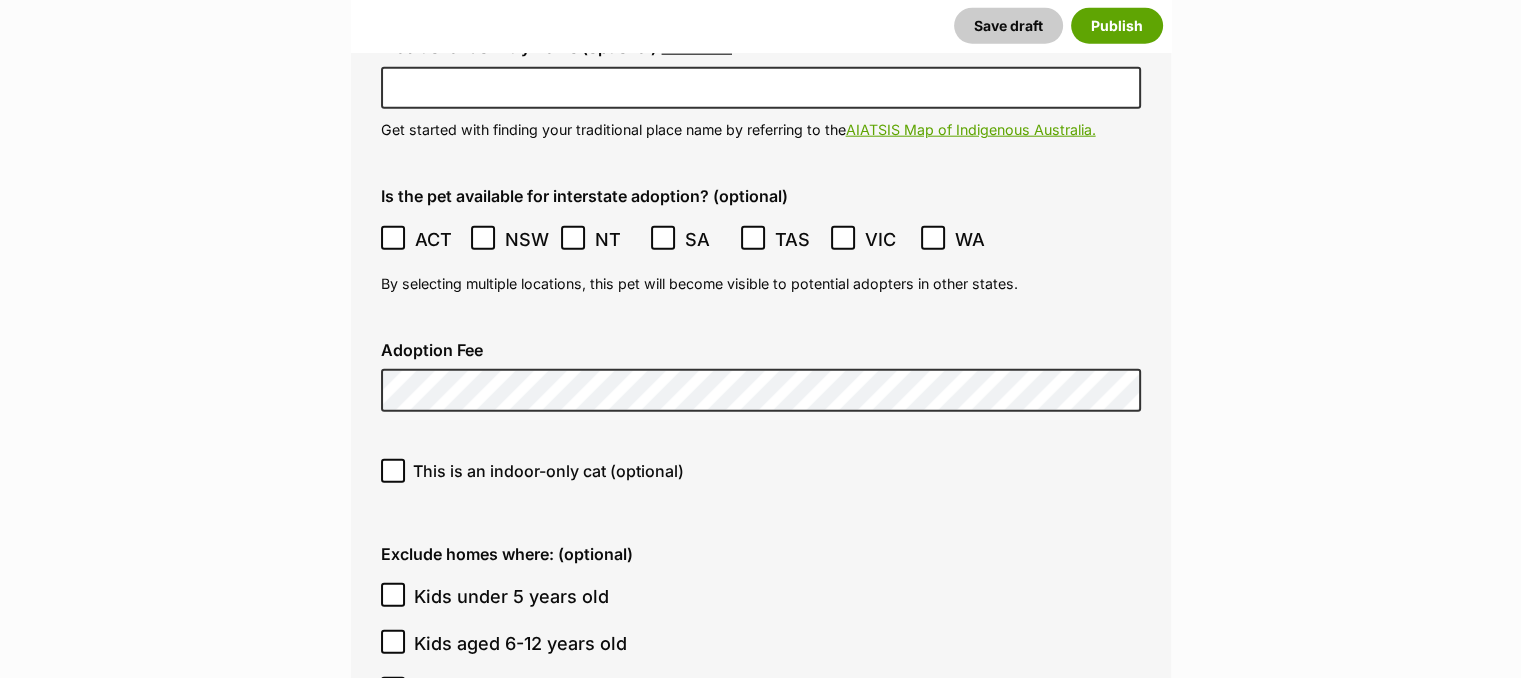 scroll, scrollTop: 5090, scrollLeft: 0, axis: vertical 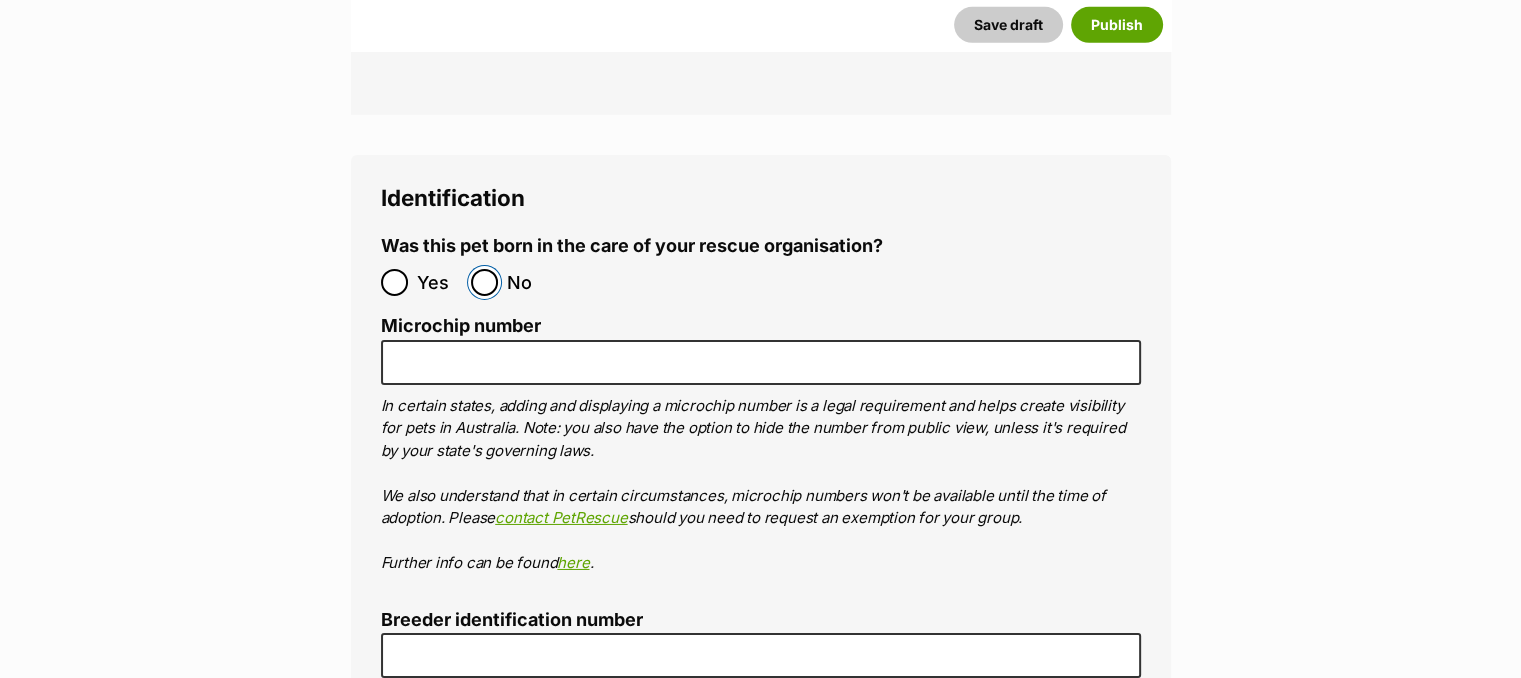 click on "No" at bounding box center (484, 282) 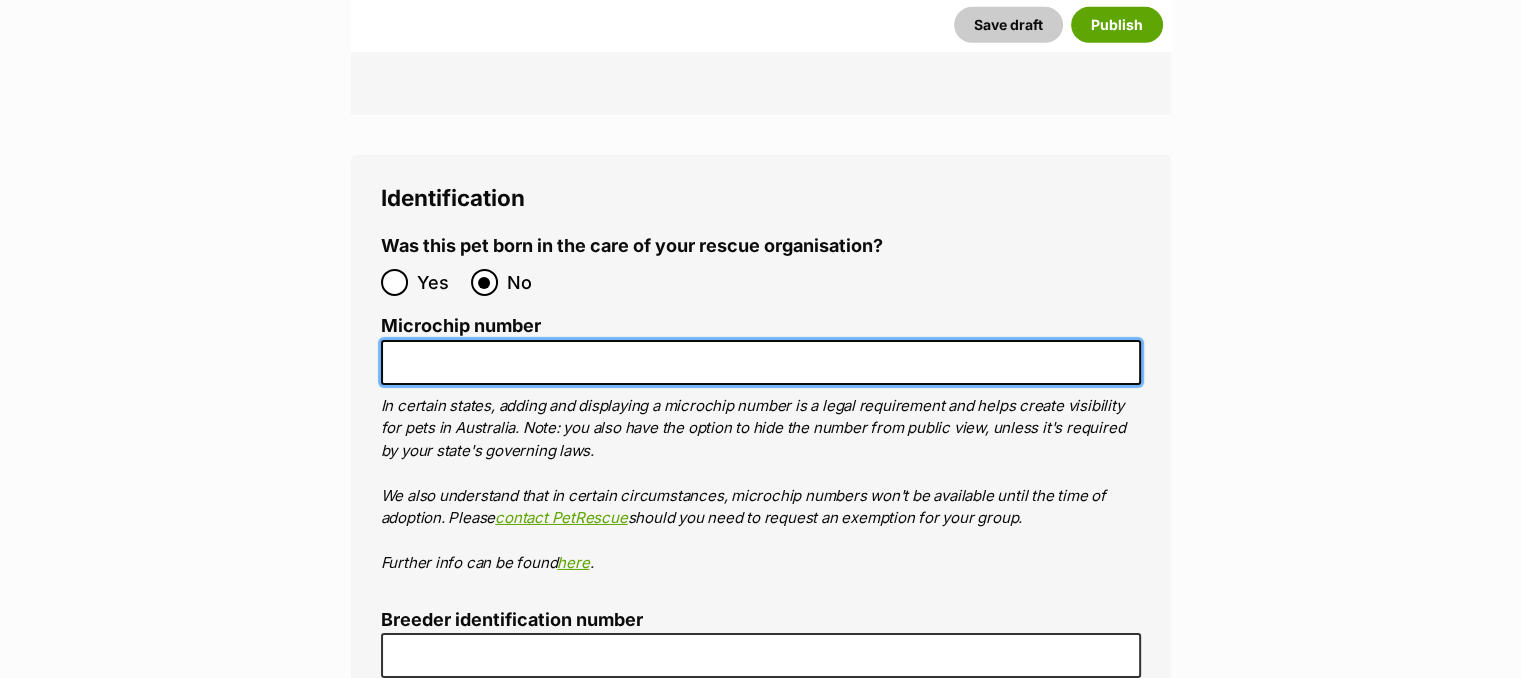 click on "Microchip number" at bounding box center (761, 362) 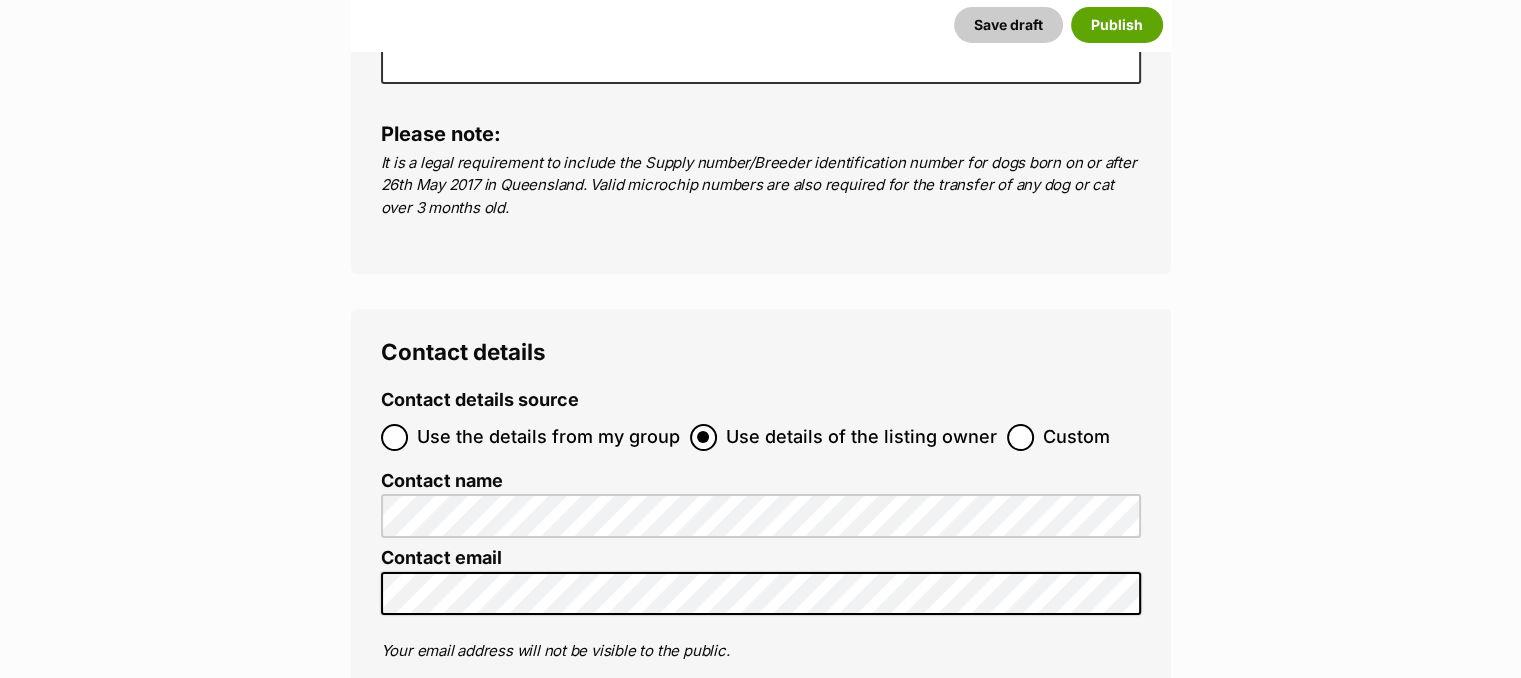 scroll, scrollTop: 7190, scrollLeft: 0, axis: vertical 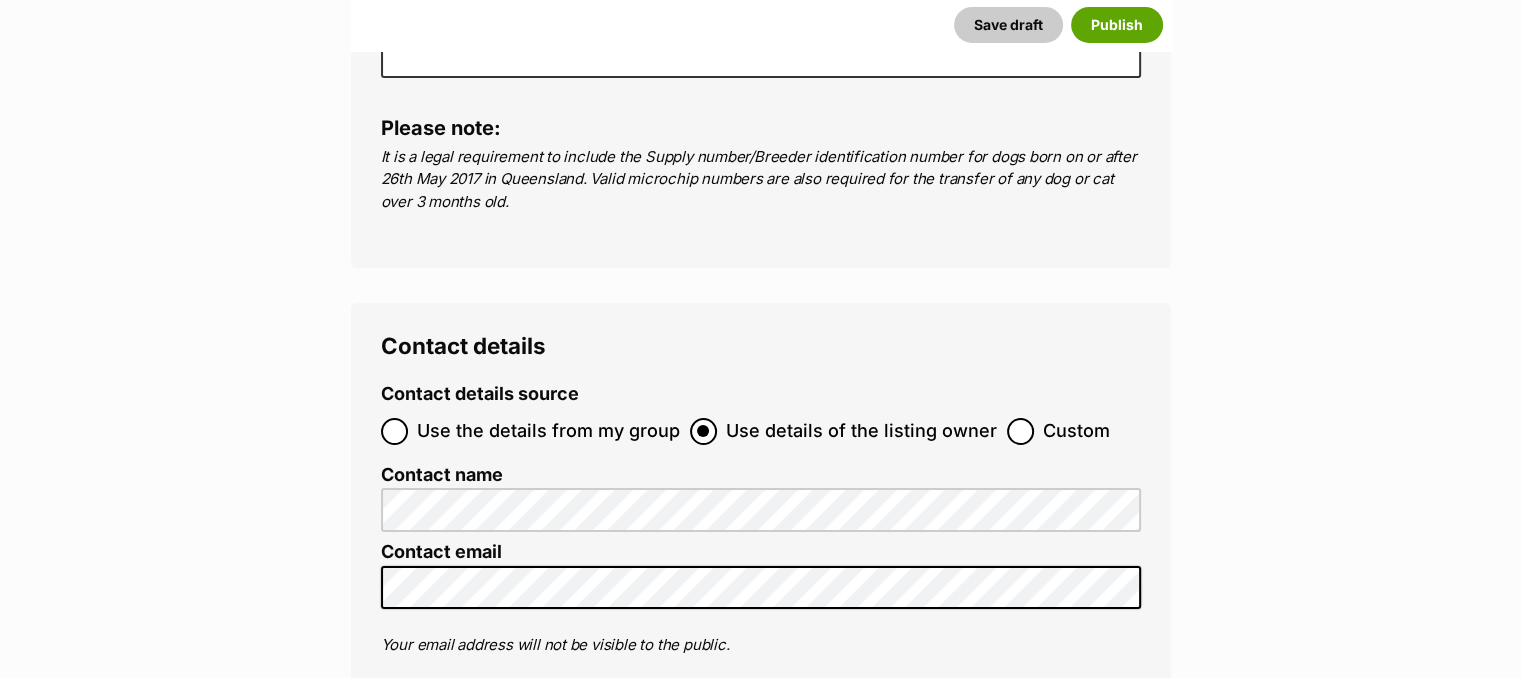 type on "[NUMBER]" 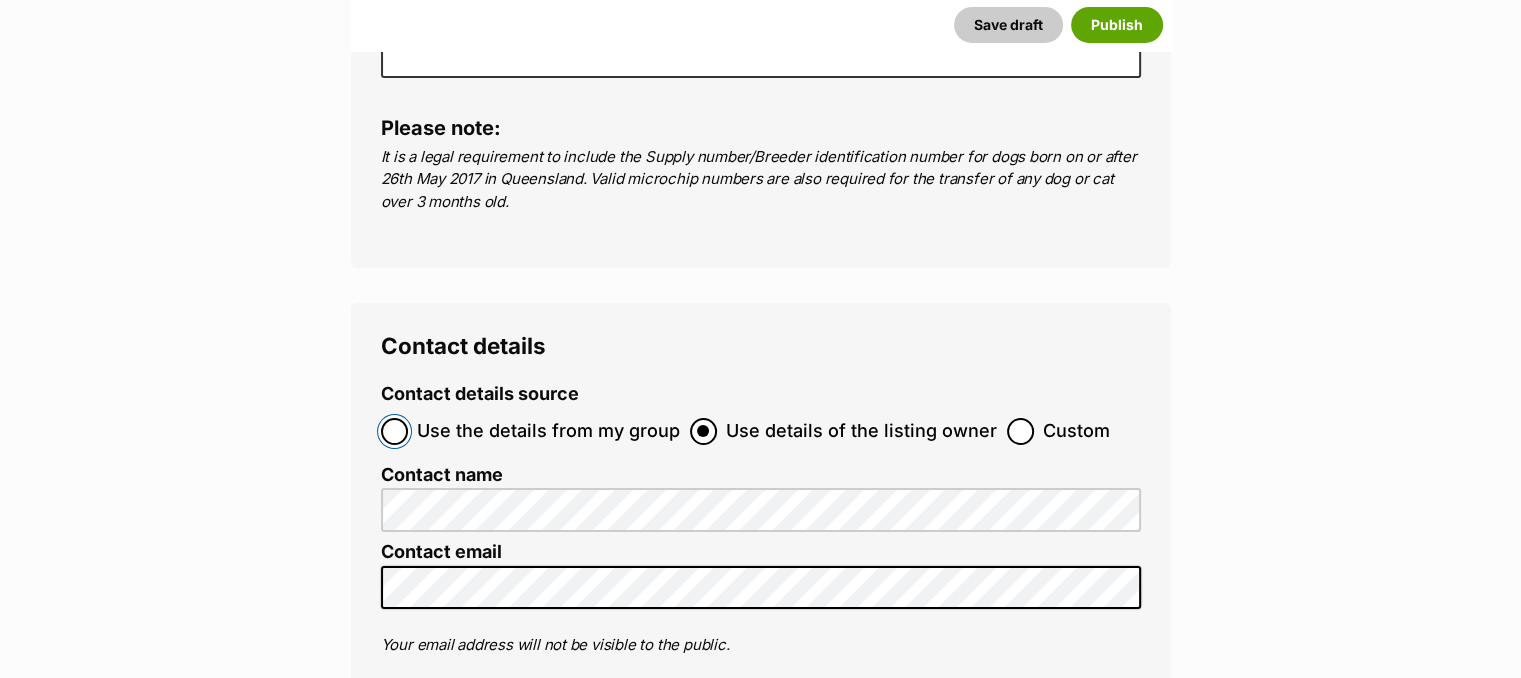 click on "Use the details from my group" at bounding box center [394, 431] 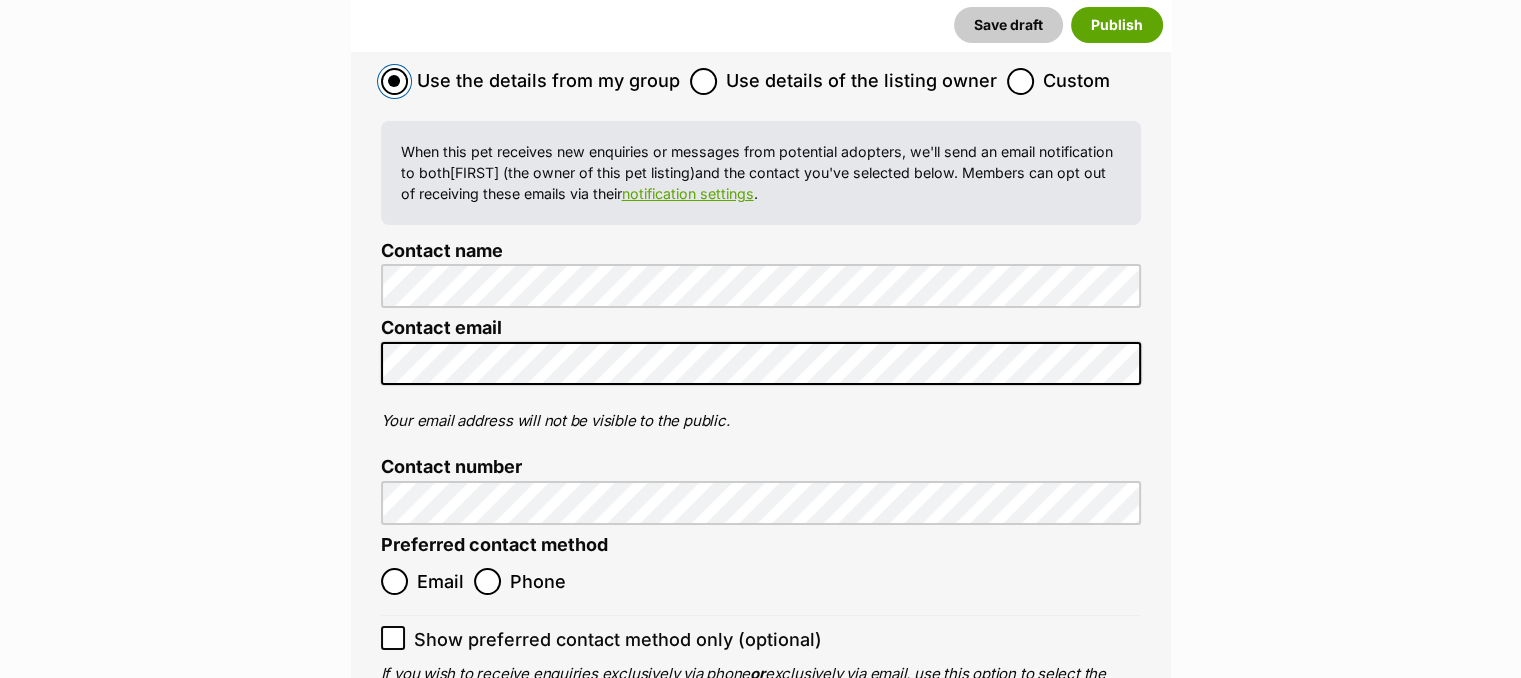 scroll, scrollTop: 7590, scrollLeft: 0, axis: vertical 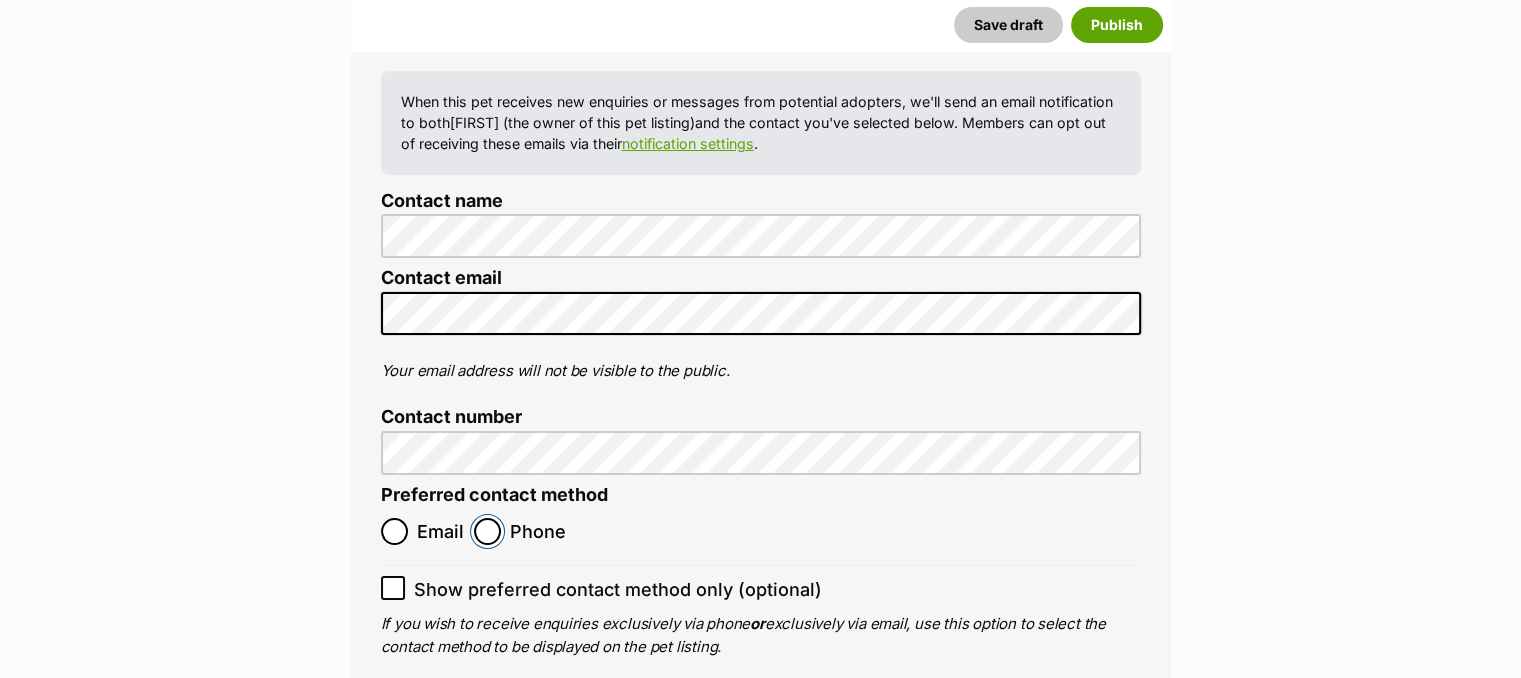 click on "Phone" at bounding box center [487, 531] 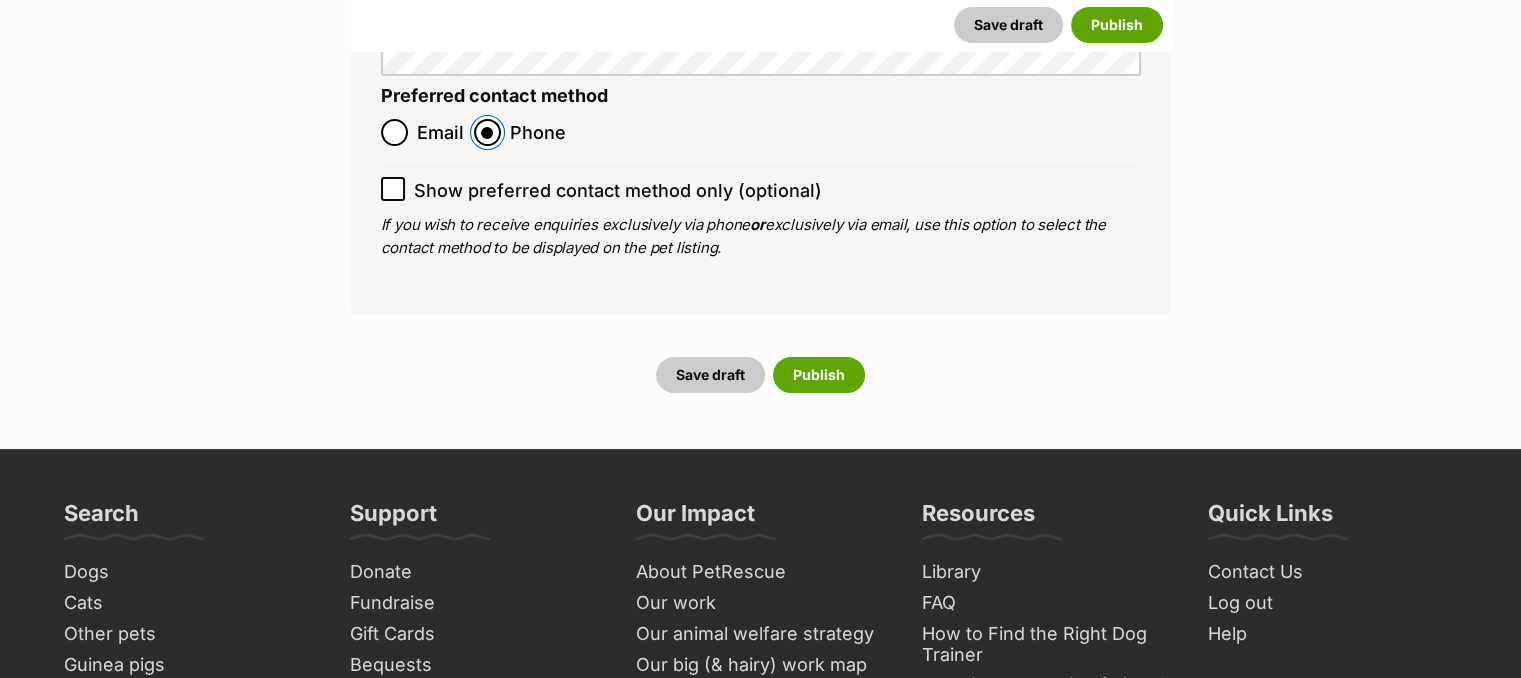 scroll, scrollTop: 8090, scrollLeft: 0, axis: vertical 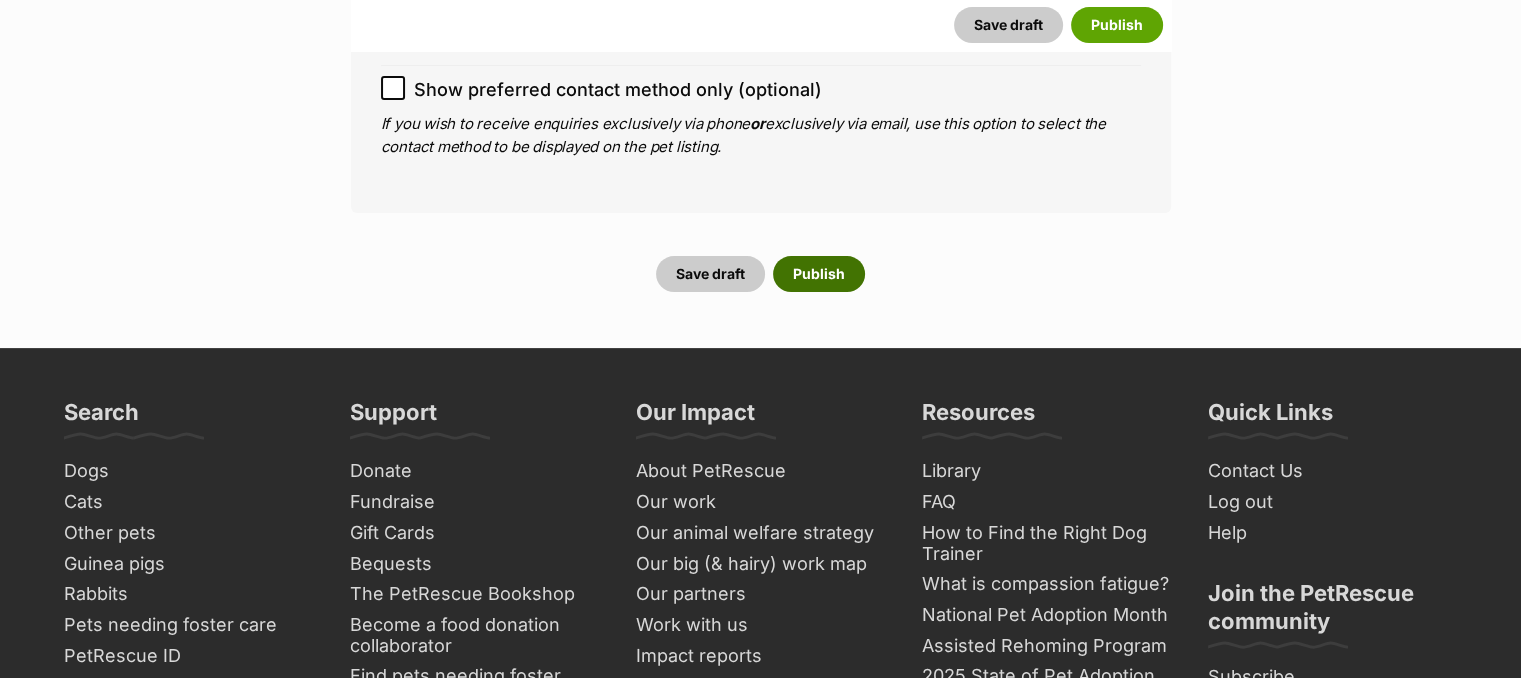 click on "Publish" at bounding box center (819, 274) 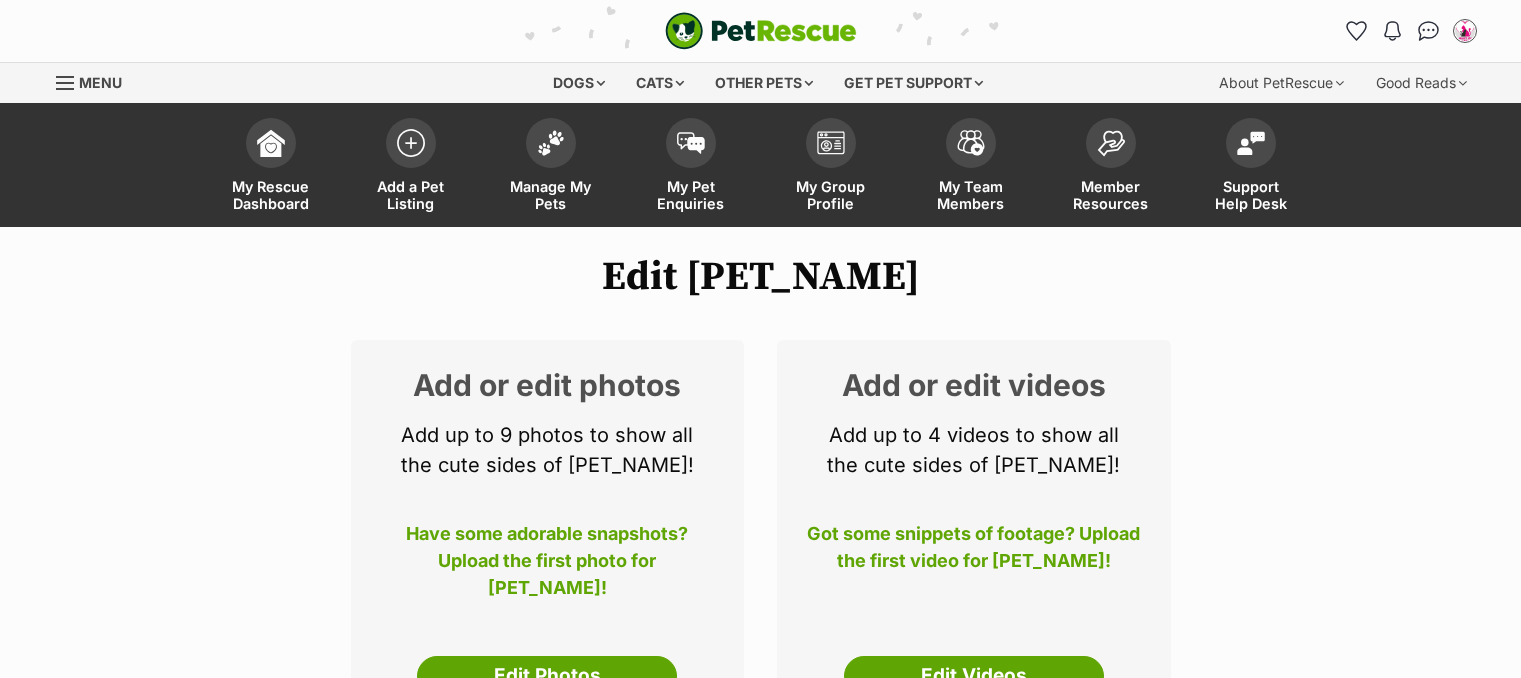 scroll, scrollTop: 0, scrollLeft: 0, axis: both 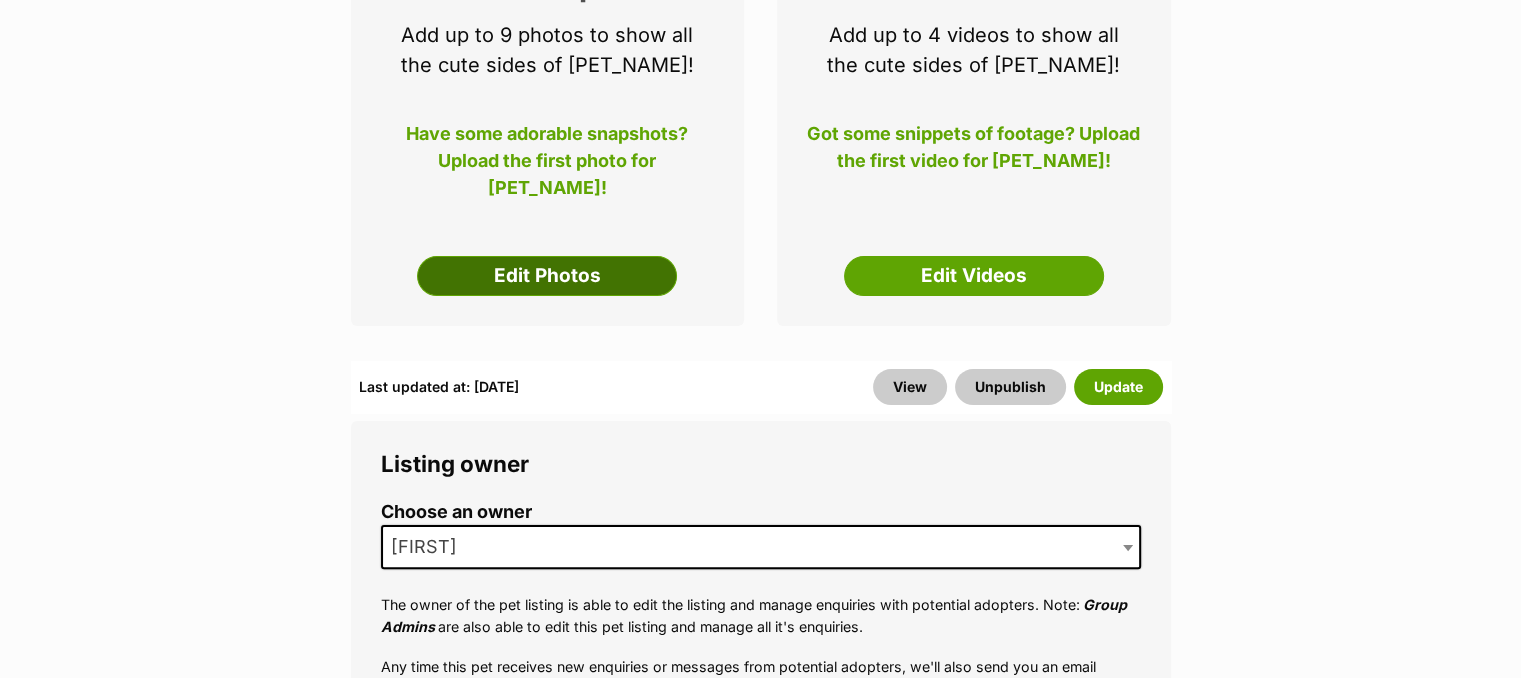 click on "Edit Photos" at bounding box center (547, 276) 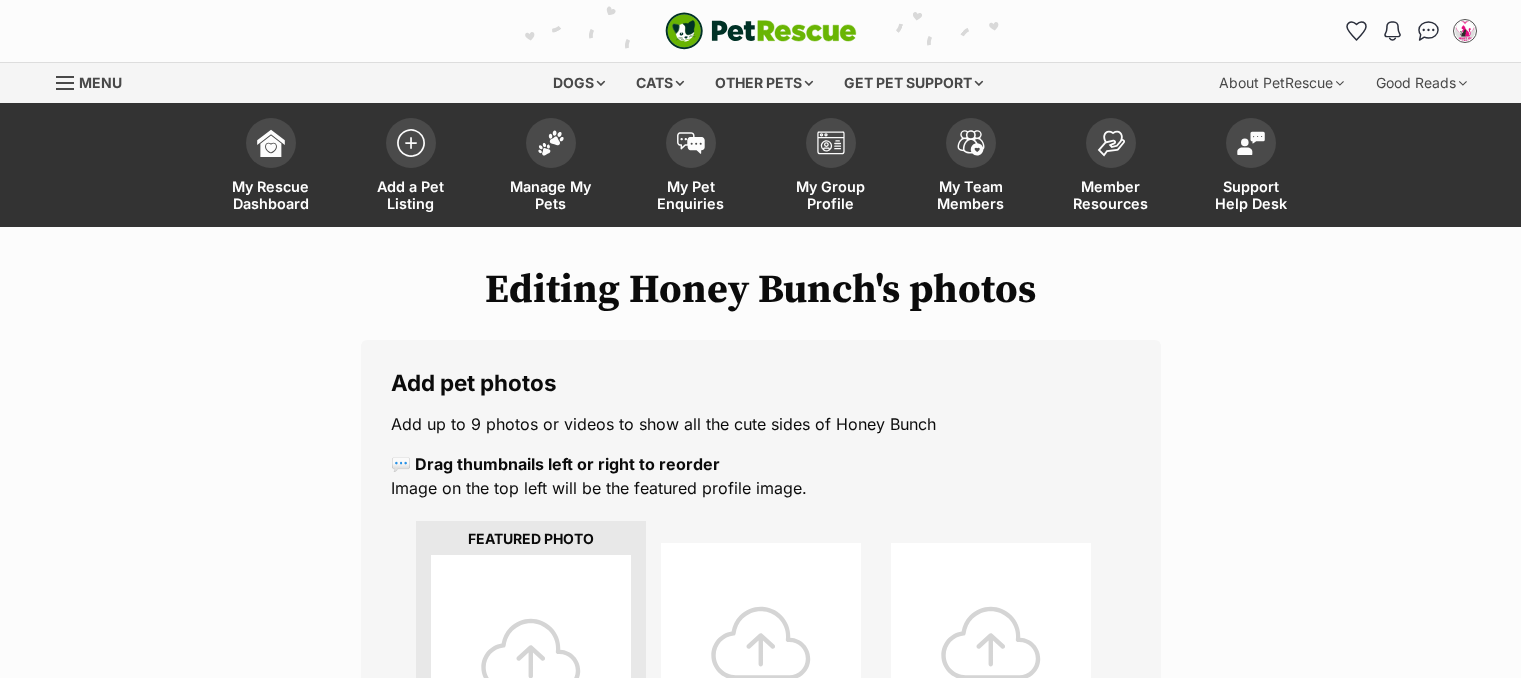 scroll, scrollTop: 300, scrollLeft: 0, axis: vertical 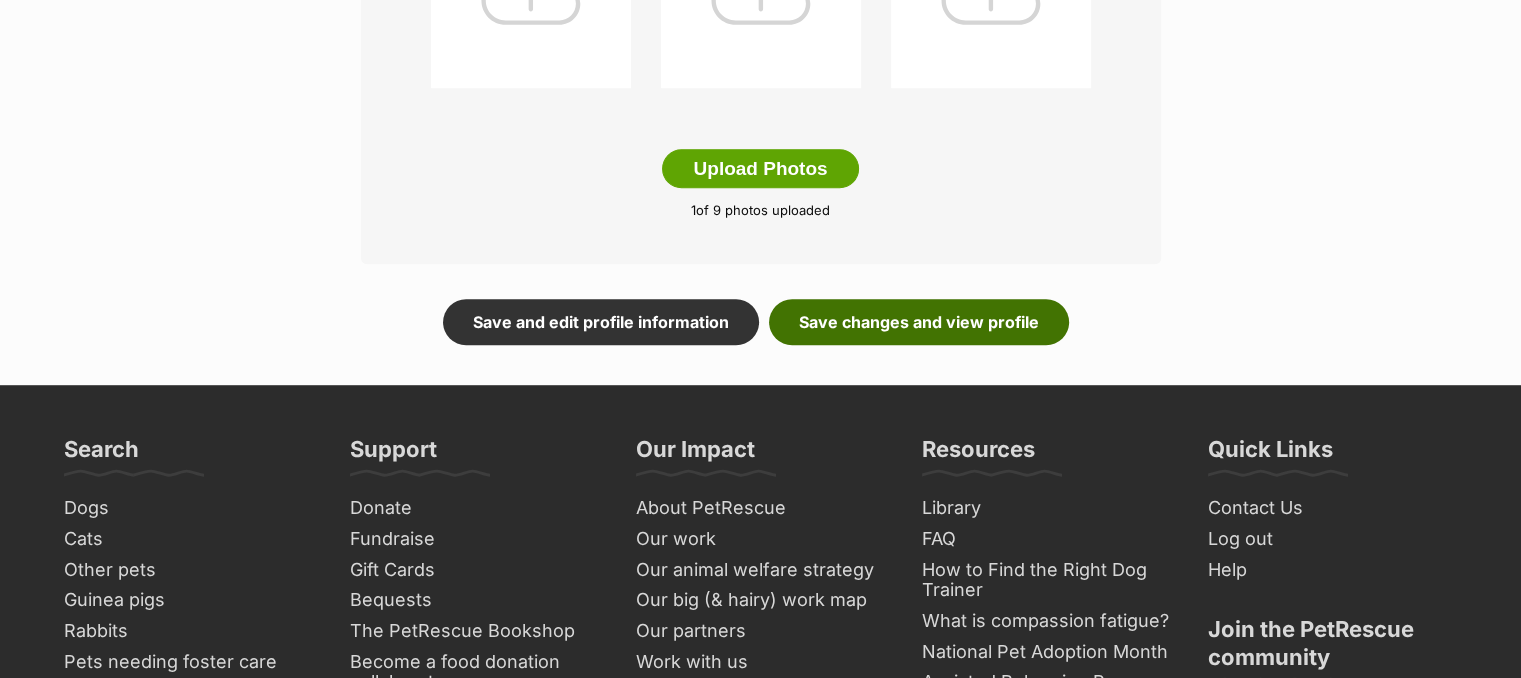 click on "Save changes and view profile" at bounding box center [919, 322] 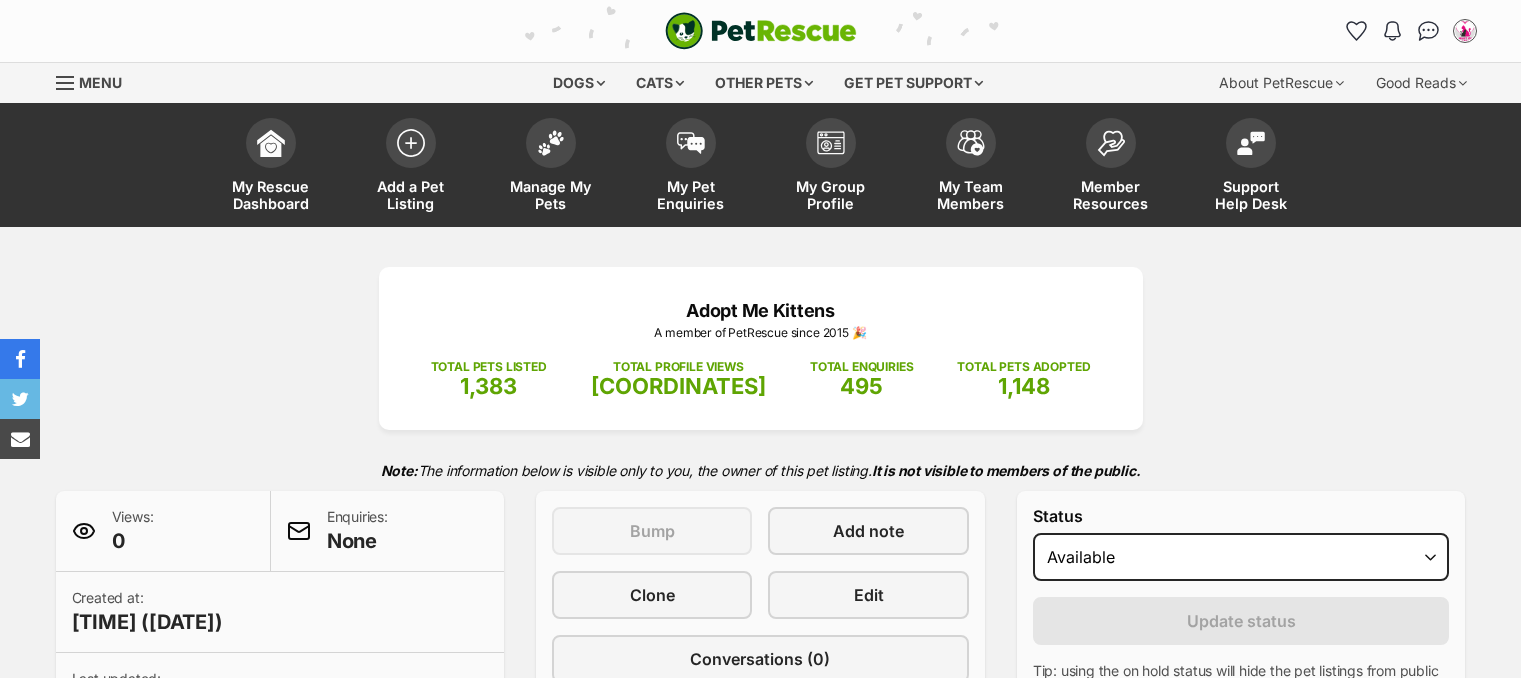 scroll, scrollTop: 0, scrollLeft: 0, axis: both 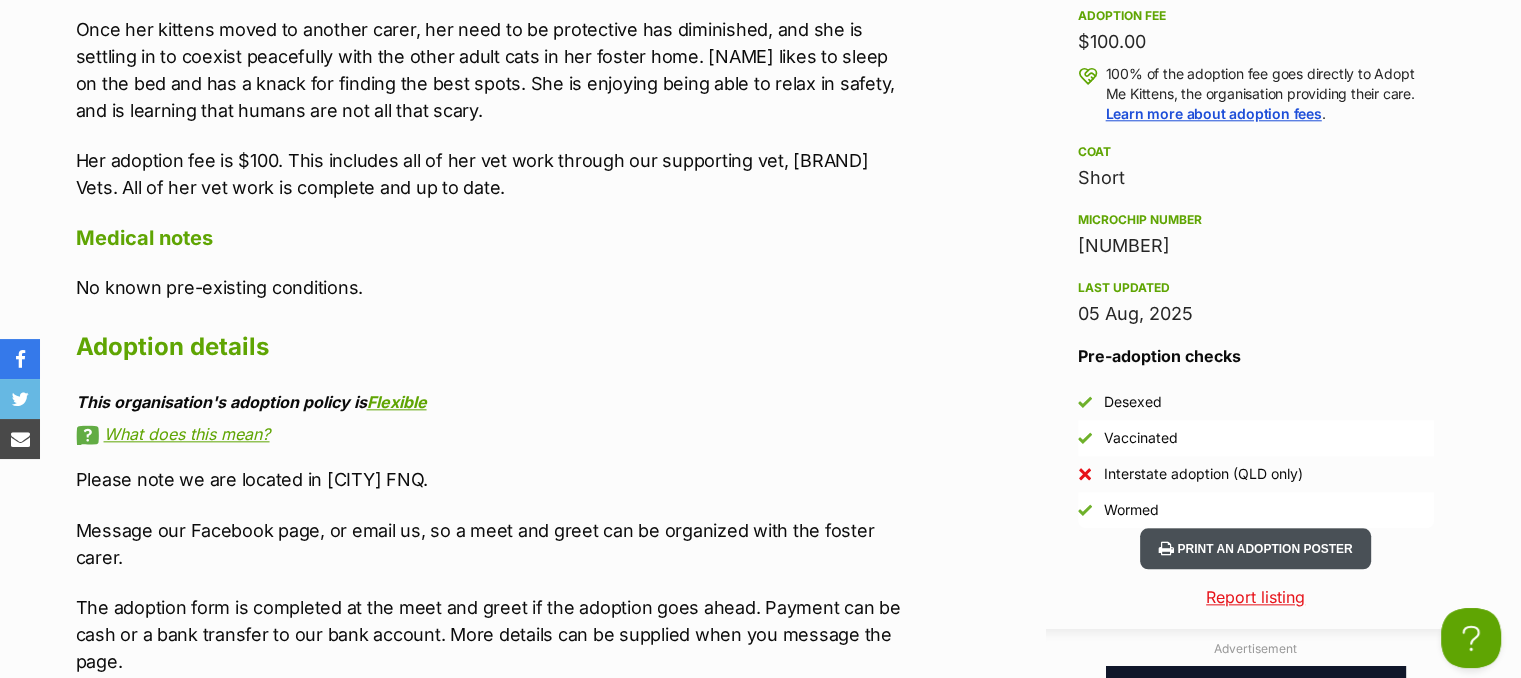 click on "Print an adoption poster" at bounding box center [1255, 548] 